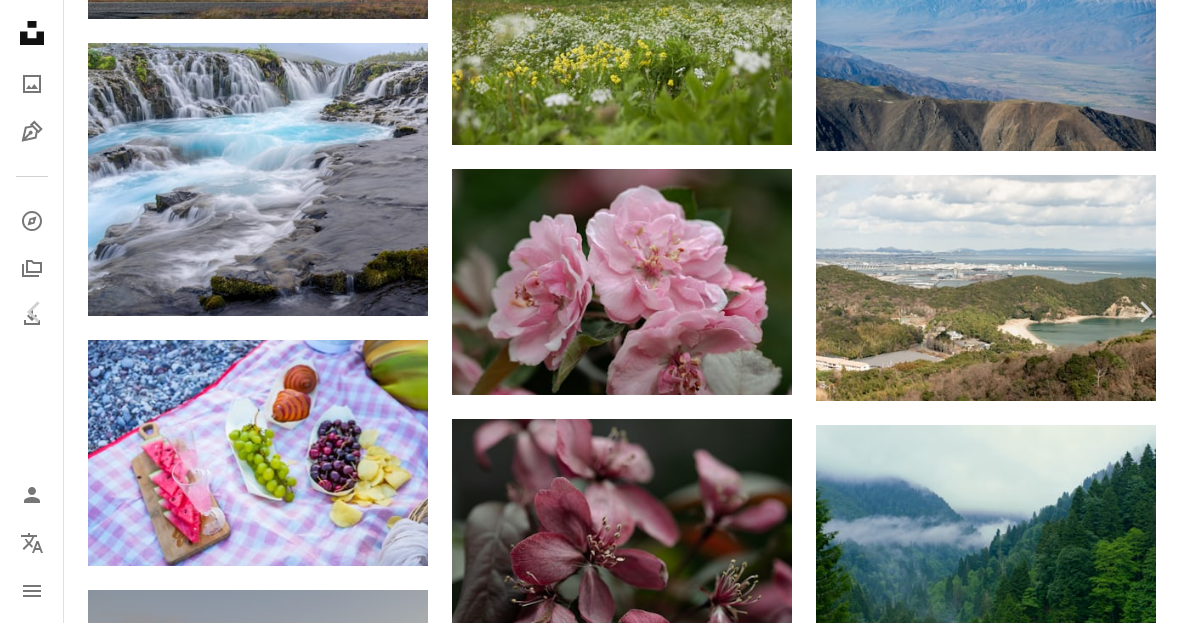 click on "An X shape Imágenes premium, listas para usar. Obtén acceso ilimitado. A plus sign Contenido solo para miembros añadido mensualmente A plus sign Descargas ilimitadas libres de derechos A plus sign Ilustraciones  Nuevo A plus sign Protecciones legales mejoradas anualmente 66 %  de descuento mensualmente 12 $   4 $ USD al mes * Obtener  Unsplash+ *Cuando se paga anualmente, se factura por adelantado  48 $ Más los impuestos aplicables. Se renueva automáticamente. Cancela cuando quieras." at bounding box center [590, 4051] 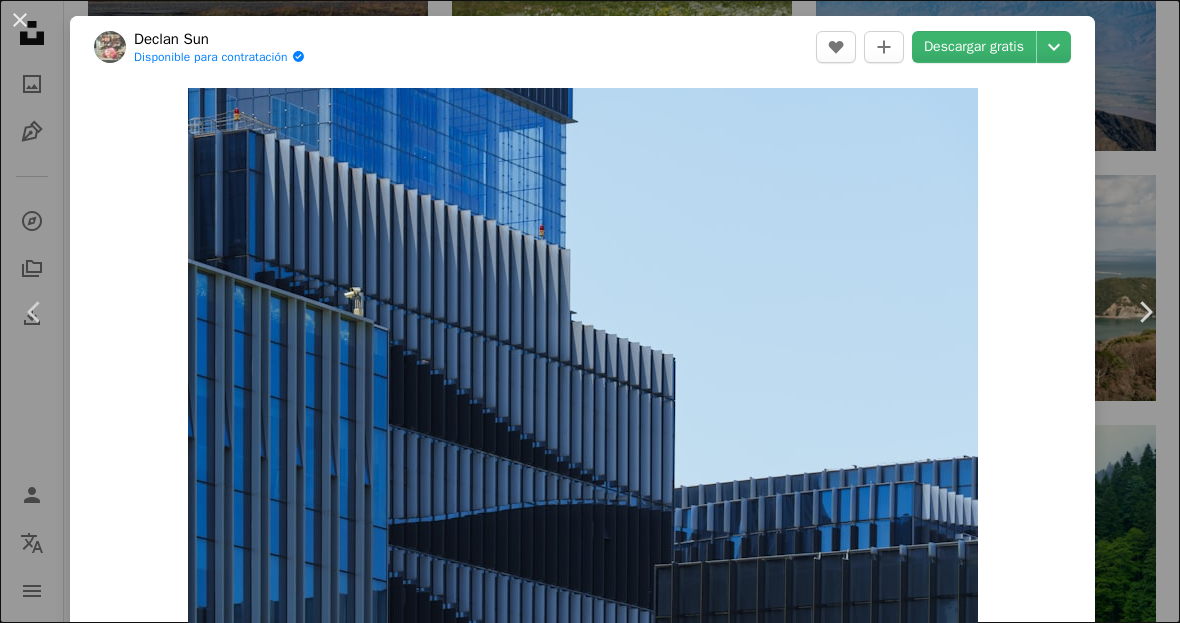 scroll, scrollTop: 11001, scrollLeft: 0, axis: vertical 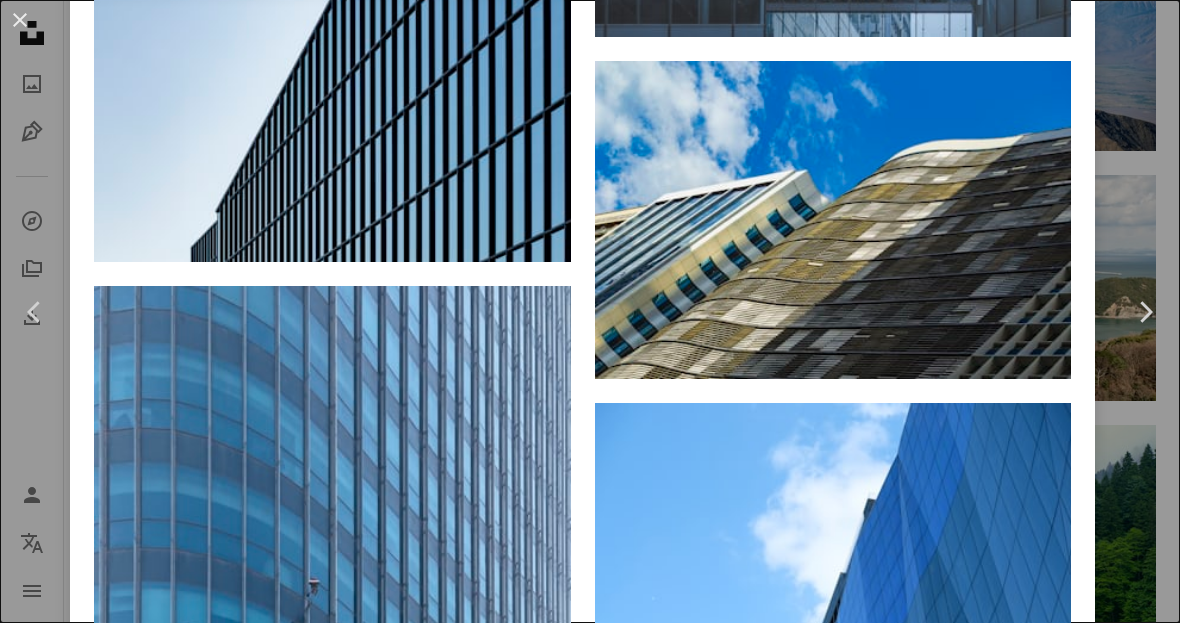 click at bounding box center [833, -122] 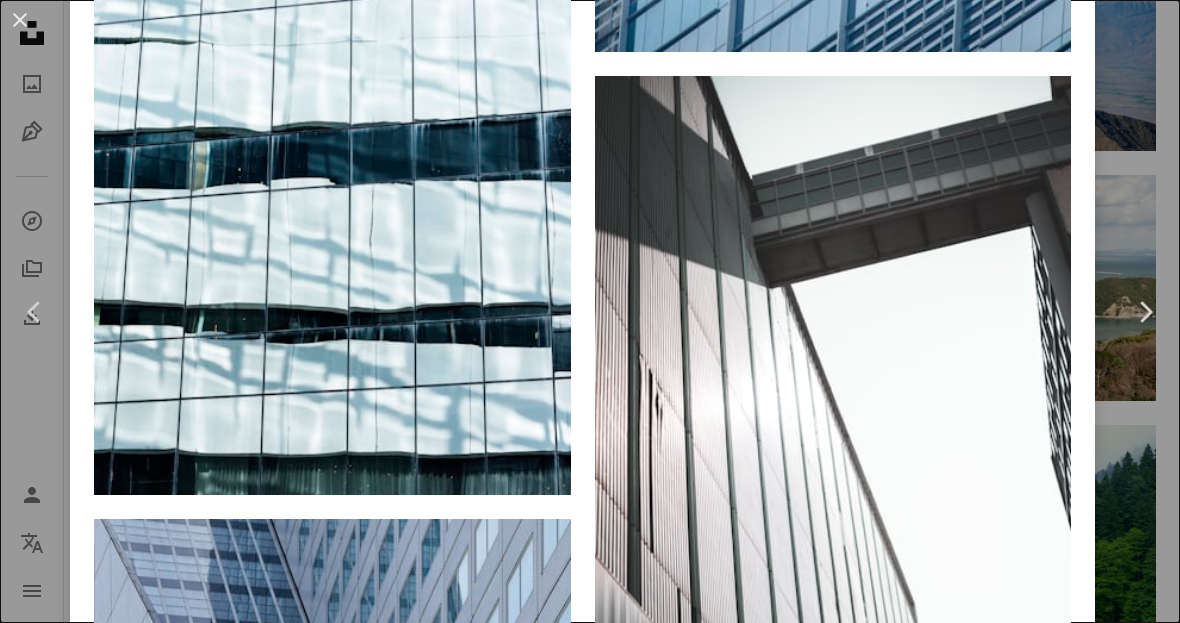 scroll, scrollTop: 19215, scrollLeft: 0, axis: vertical 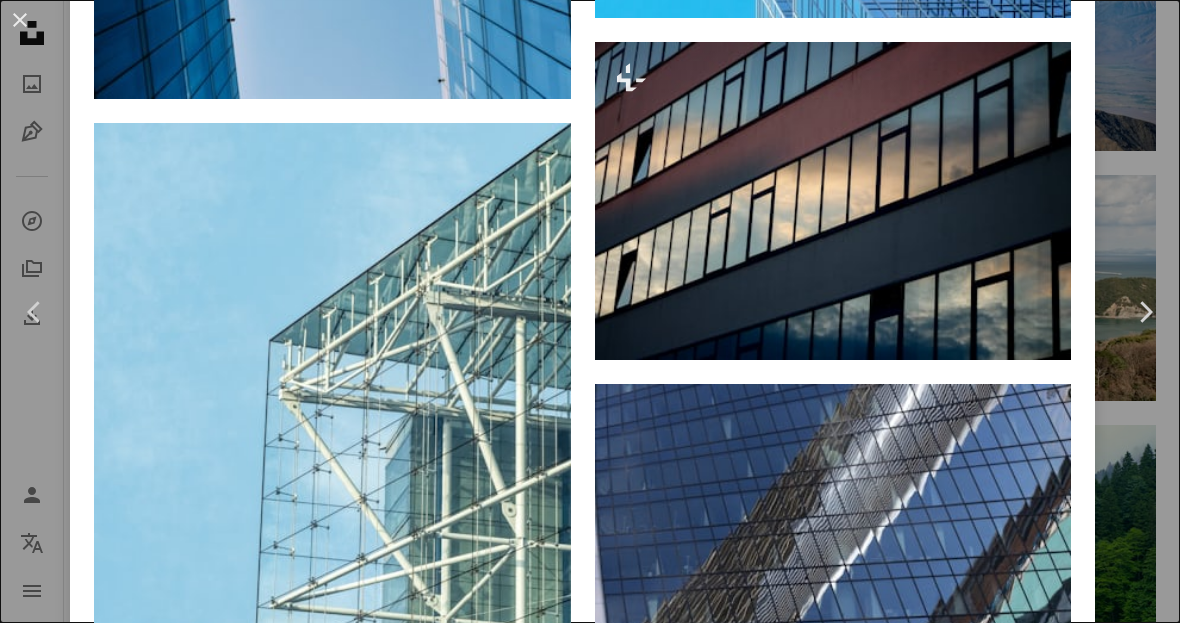 click on "Arrow pointing down" 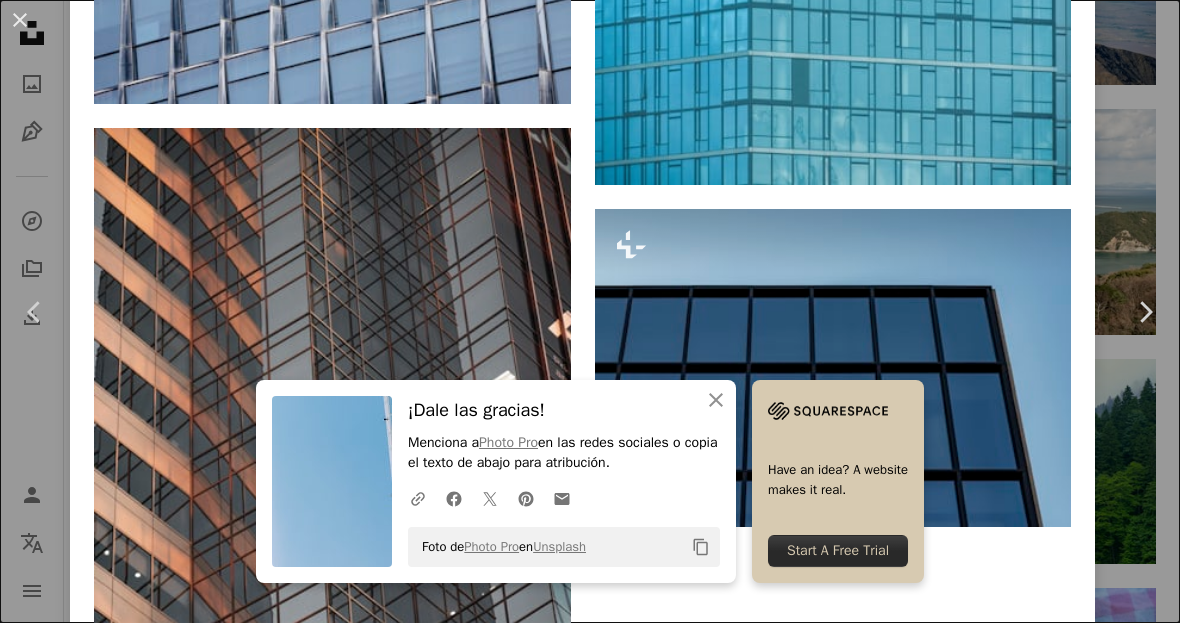 scroll, scrollTop: 27161, scrollLeft: 0, axis: vertical 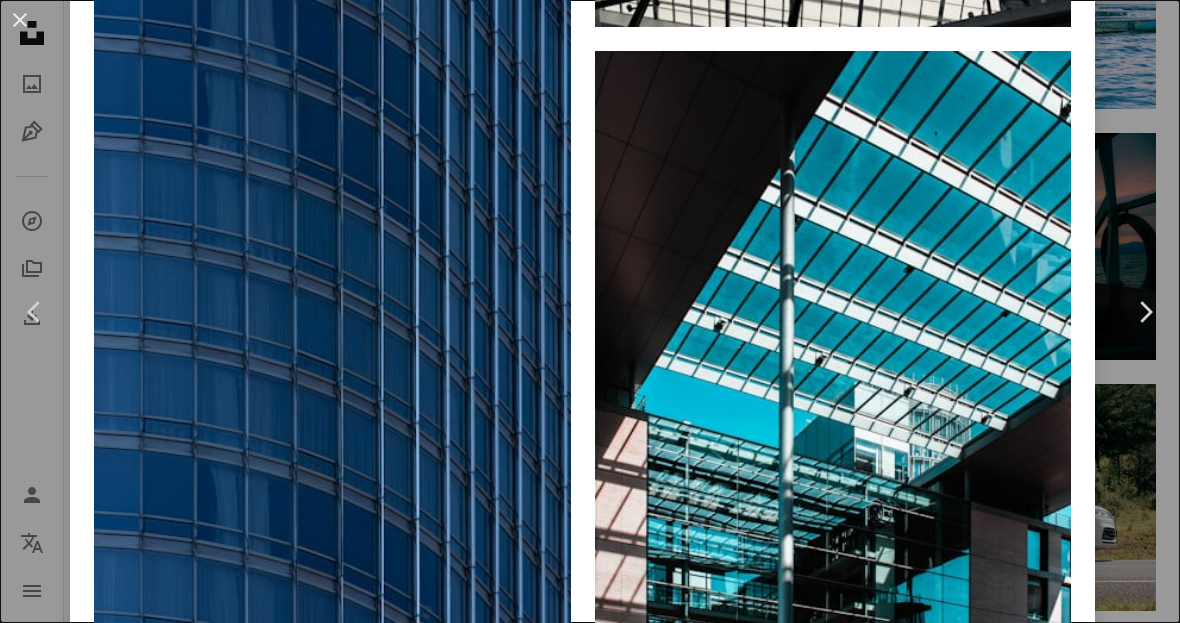 click at bounding box center (332, -230) 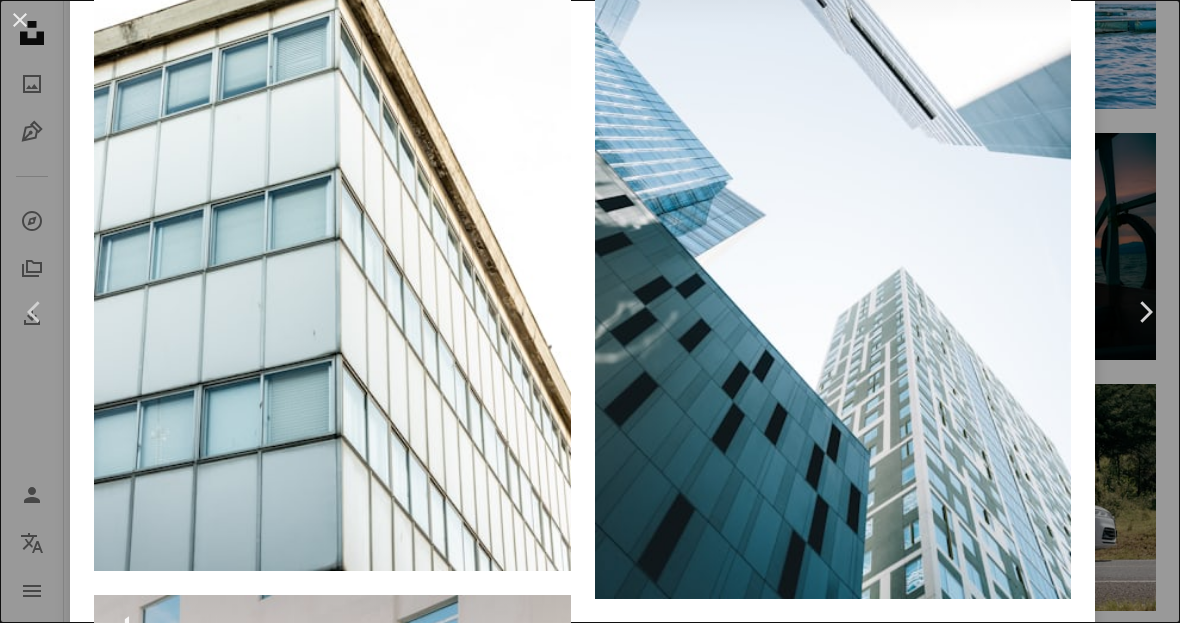 scroll, scrollTop: 6681, scrollLeft: 0, axis: vertical 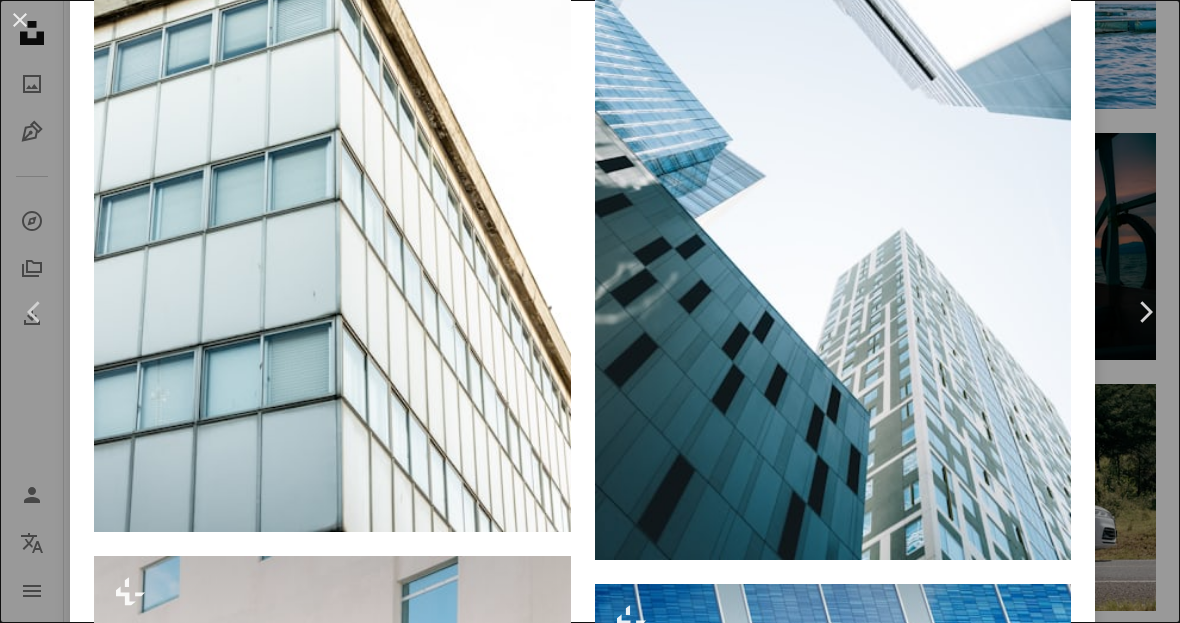 click on "An X shape" at bounding box center (20, 20) 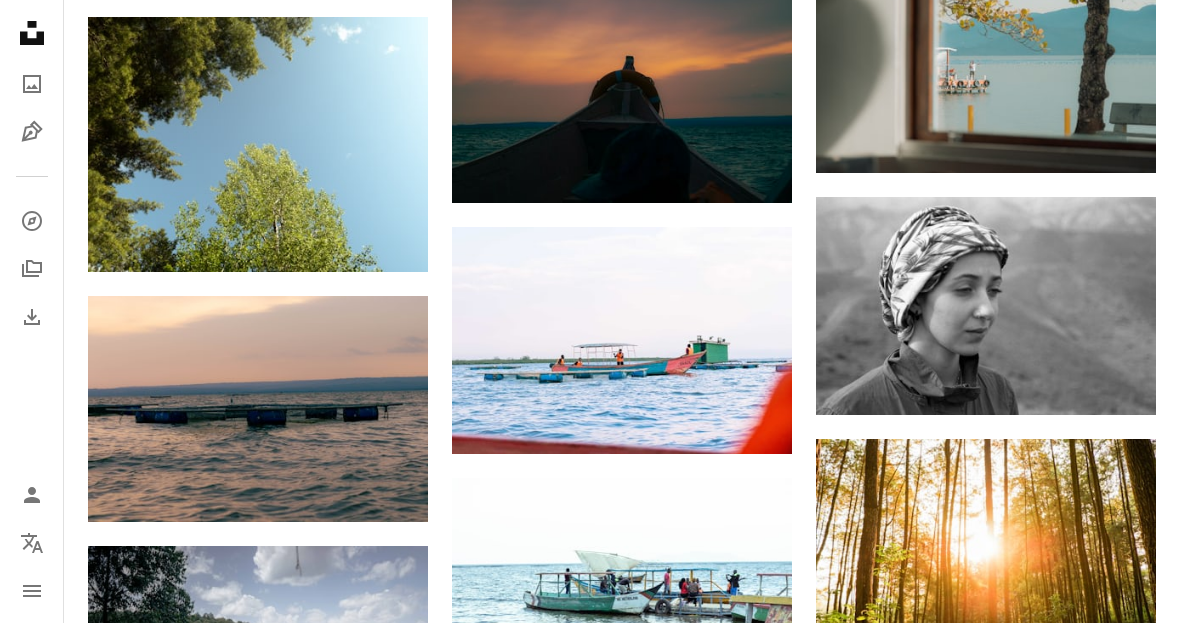 scroll, scrollTop: 13623, scrollLeft: 0, axis: vertical 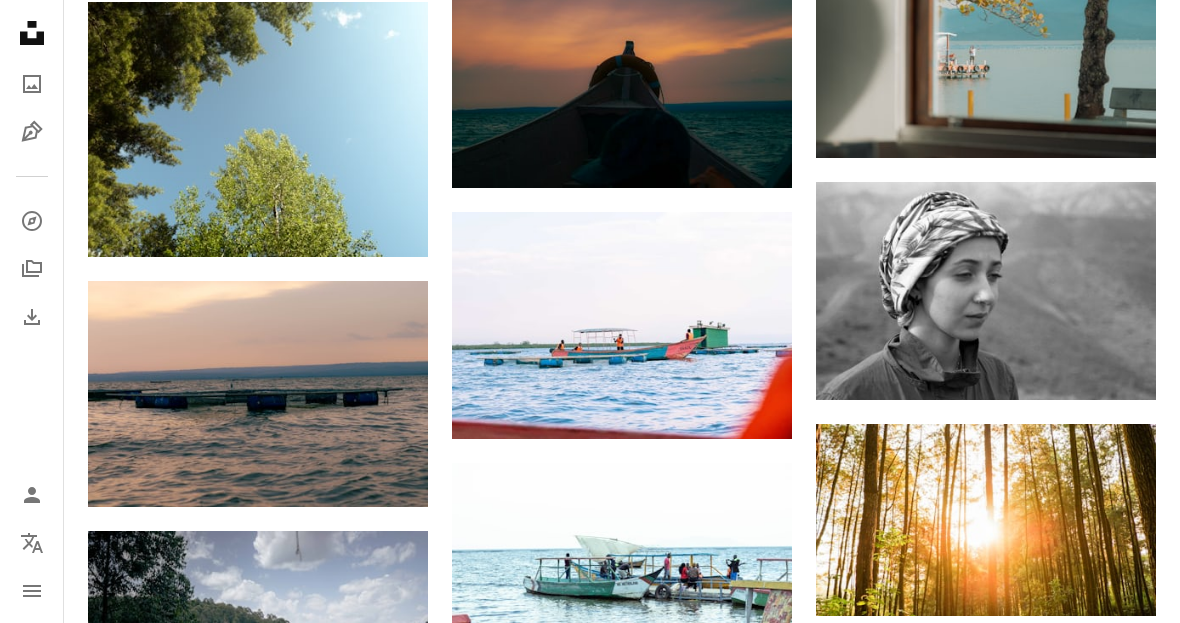 click at bounding box center [258, 394] 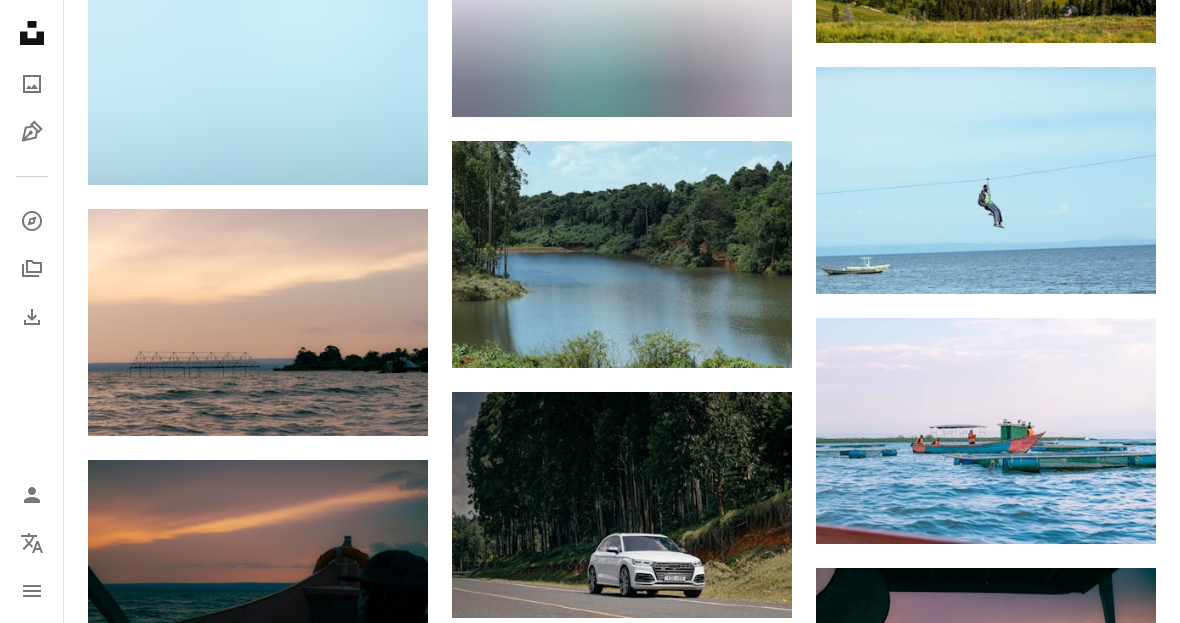 scroll, scrollTop: 14447, scrollLeft: 0, axis: vertical 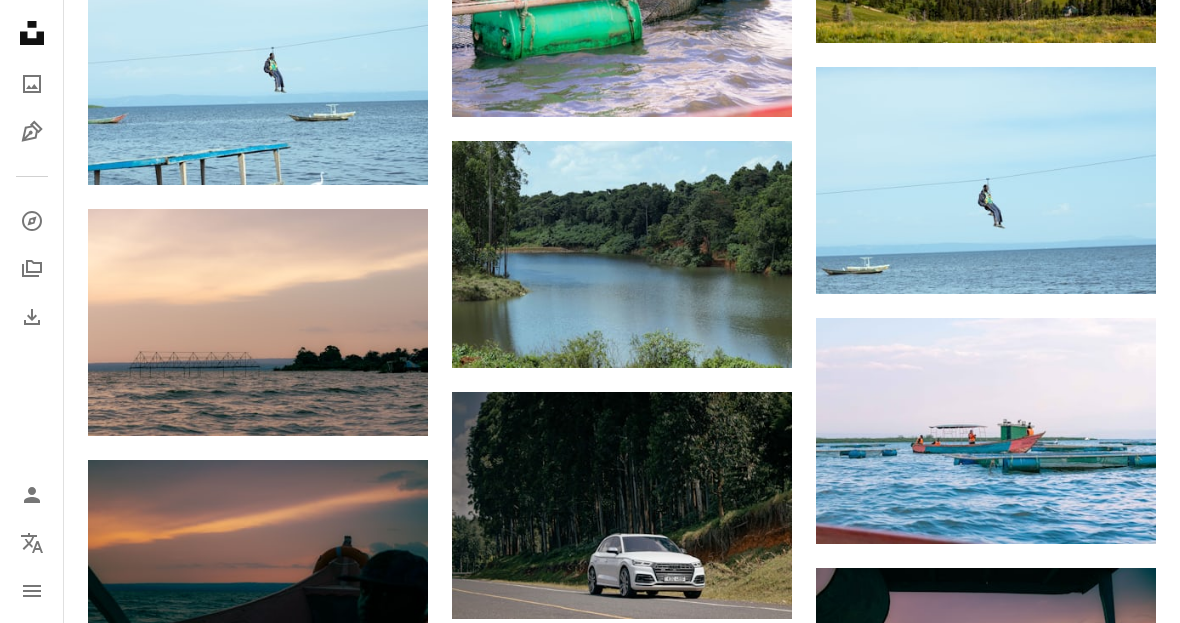 click on "Arrow pointing down" 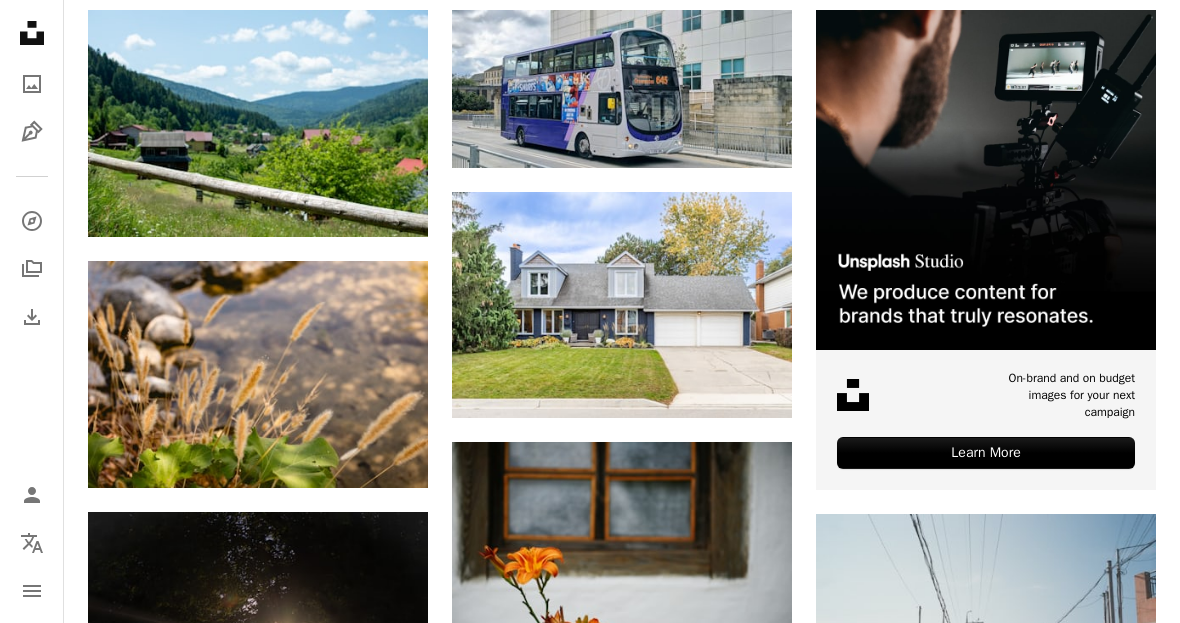 scroll, scrollTop: 0, scrollLeft: 0, axis: both 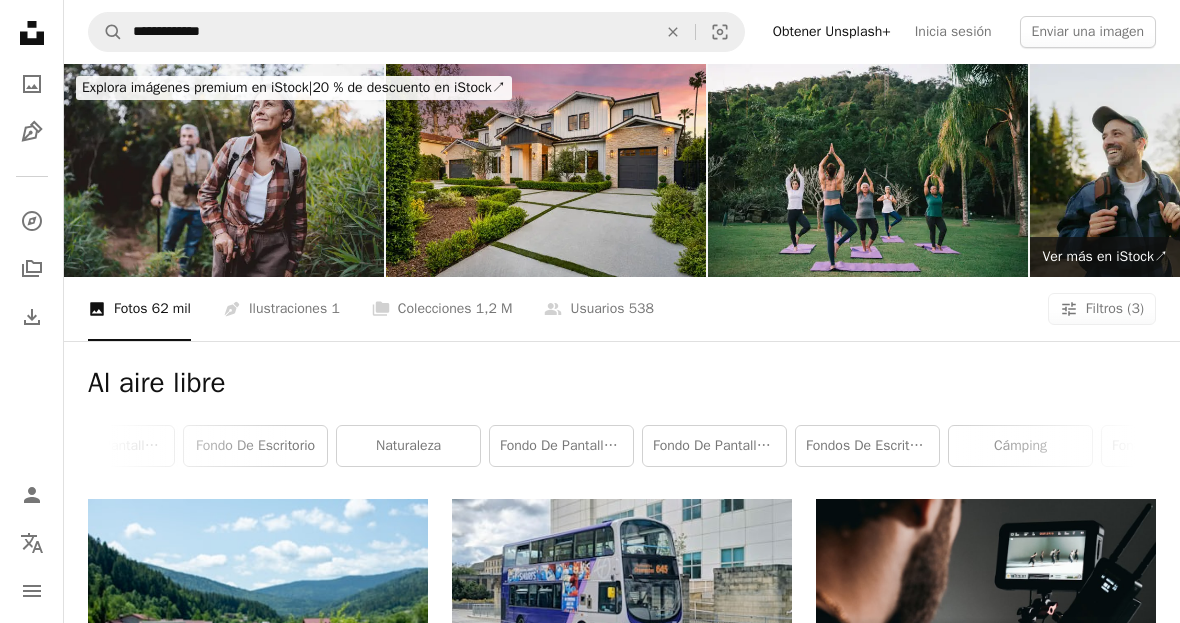 click on "An X shape" 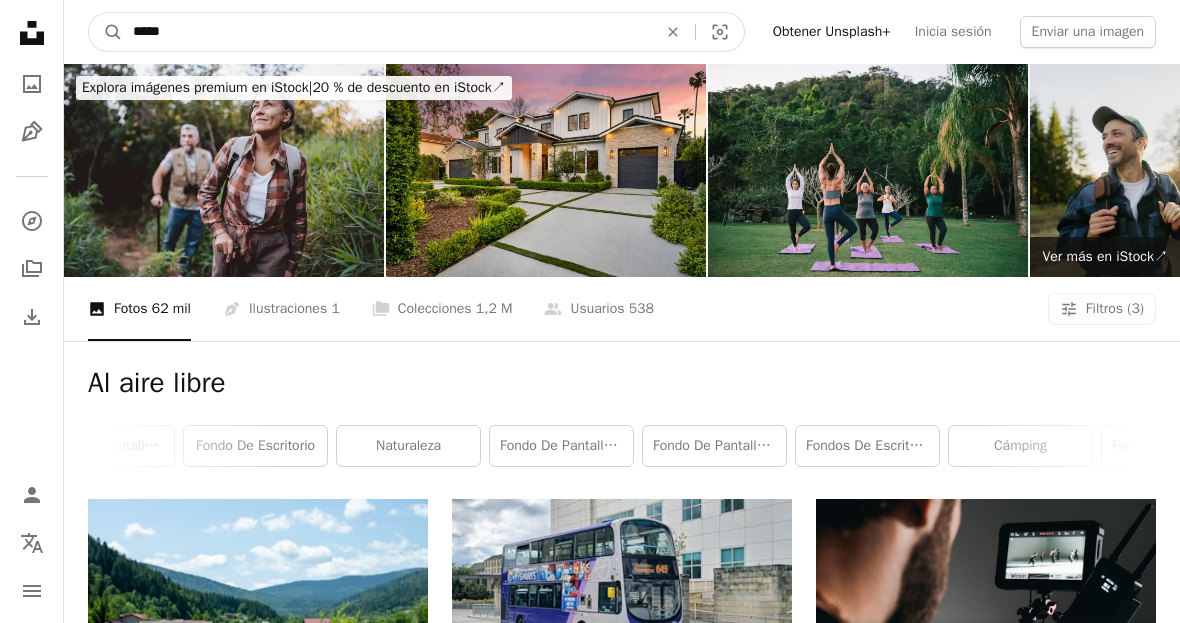 type on "******" 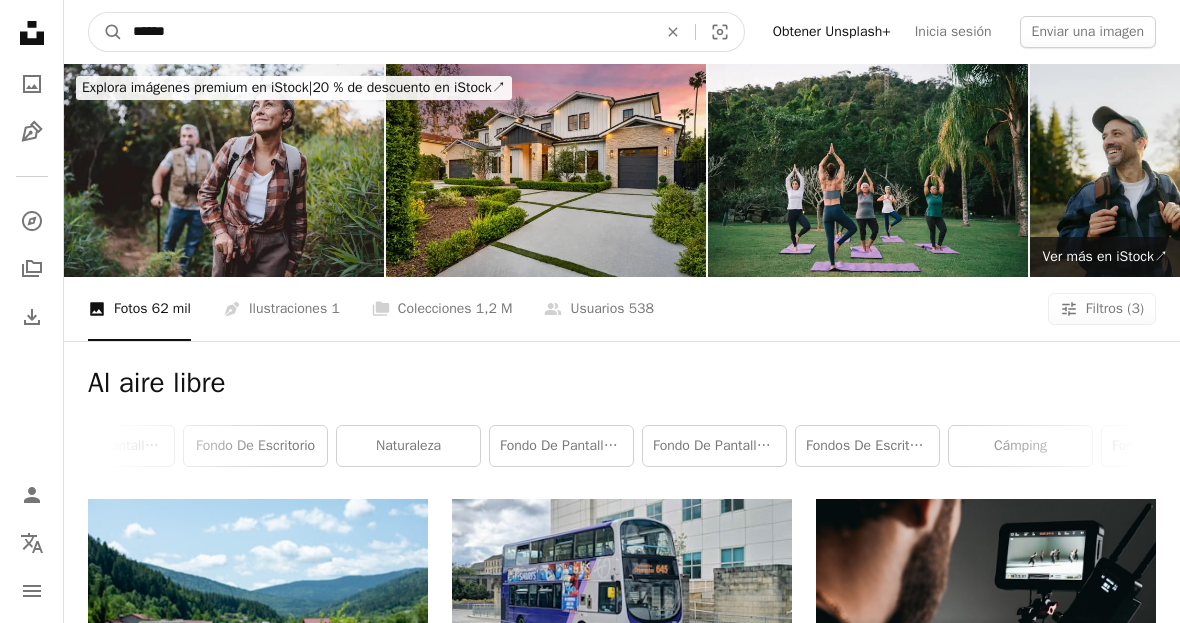 click on "A magnifying glass" at bounding box center (106, 32) 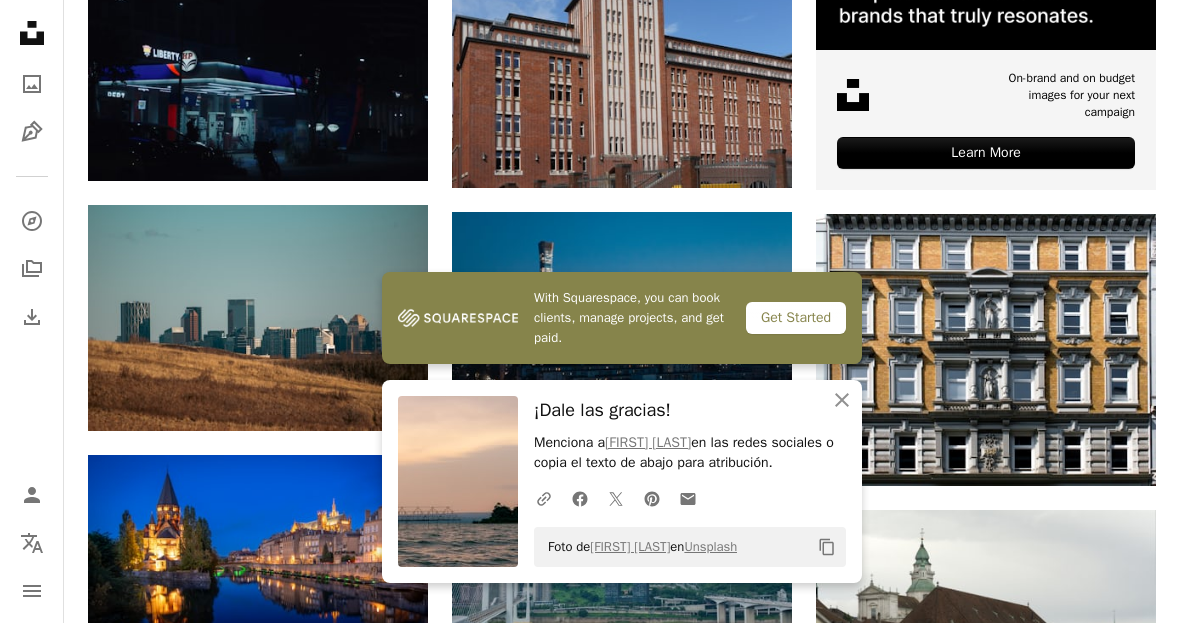 scroll, scrollTop: 959, scrollLeft: 0, axis: vertical 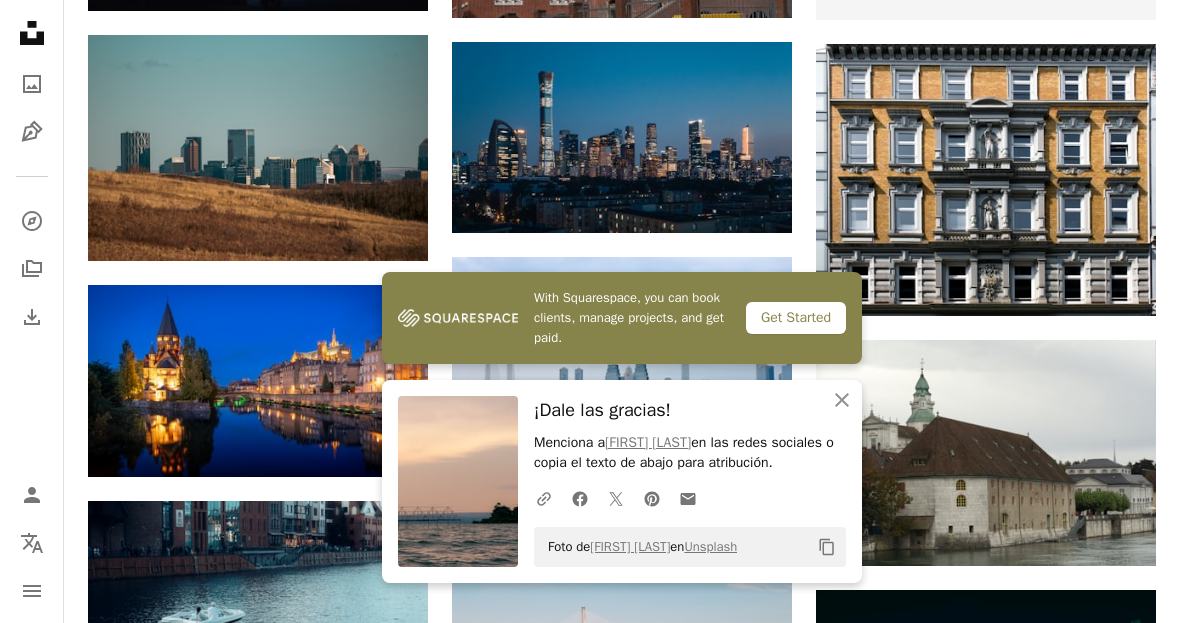 click on "An X shape" 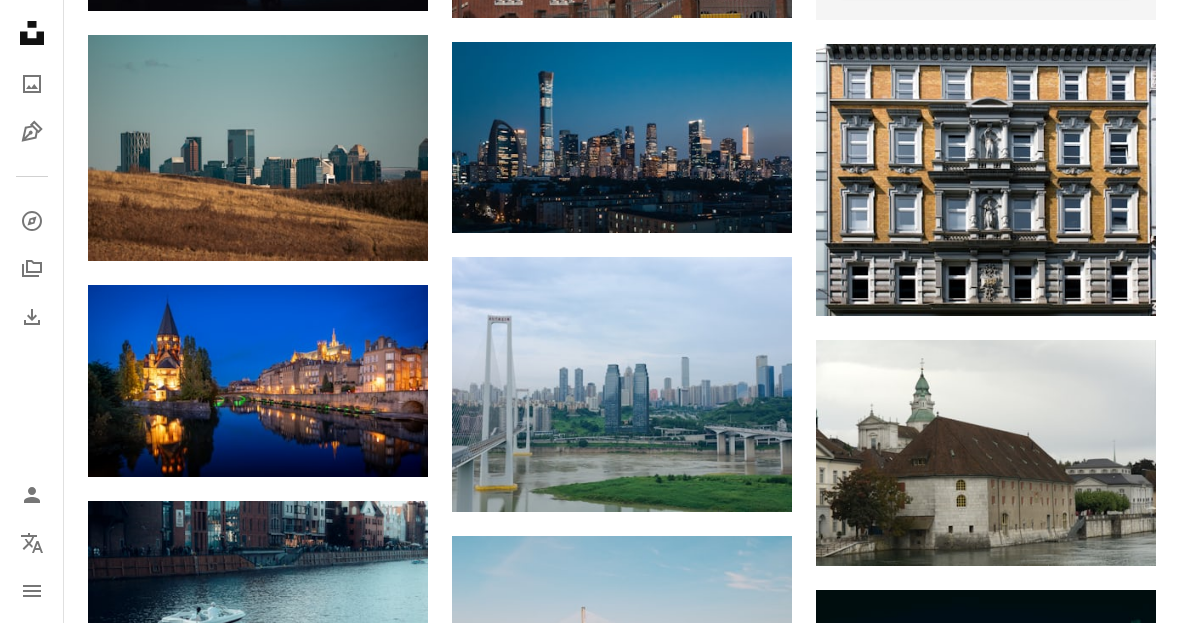 click at bounding box center [622, 137] 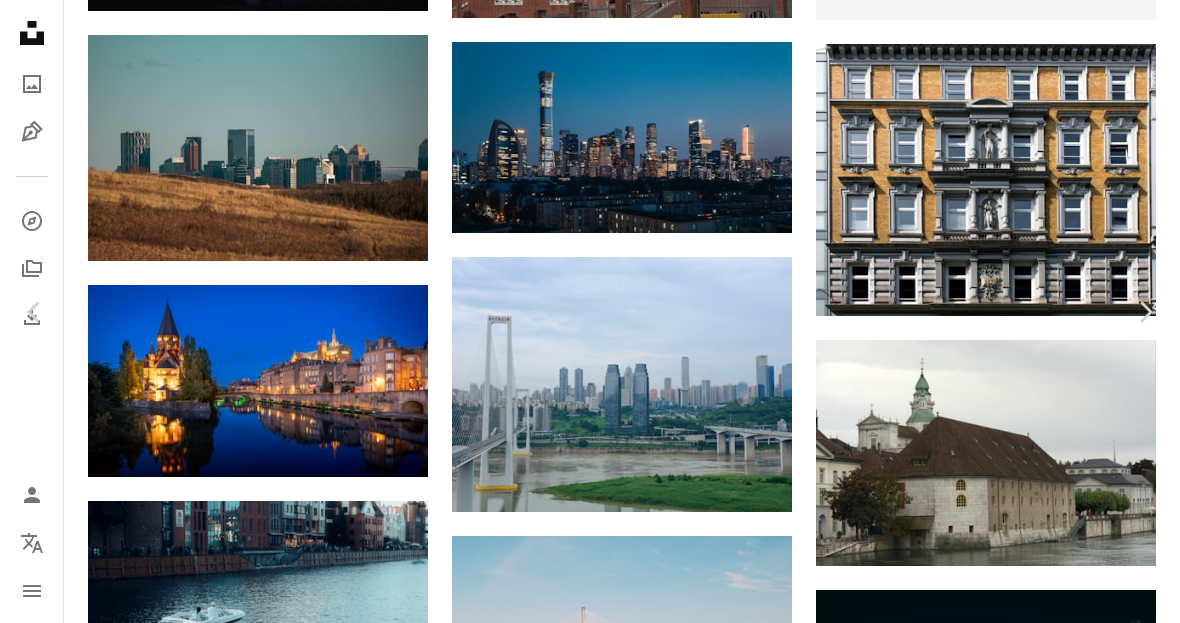 click on "Descargar gratis" at bounding box center (974, 2479) 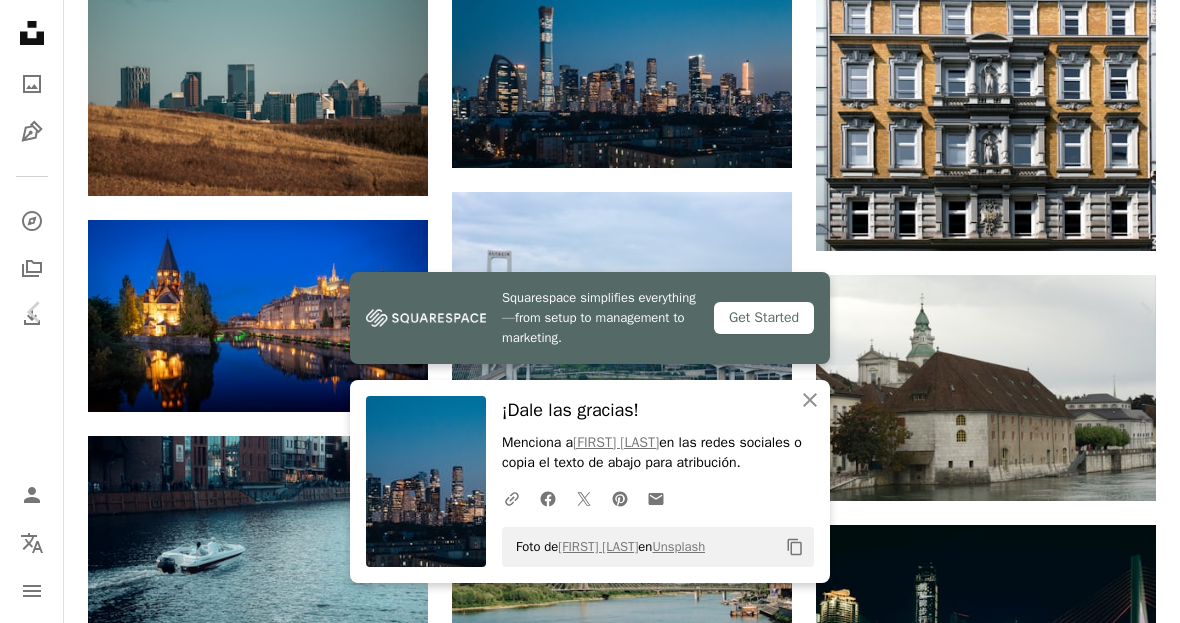 click on "An X shape" at bounding box center [20, 20] 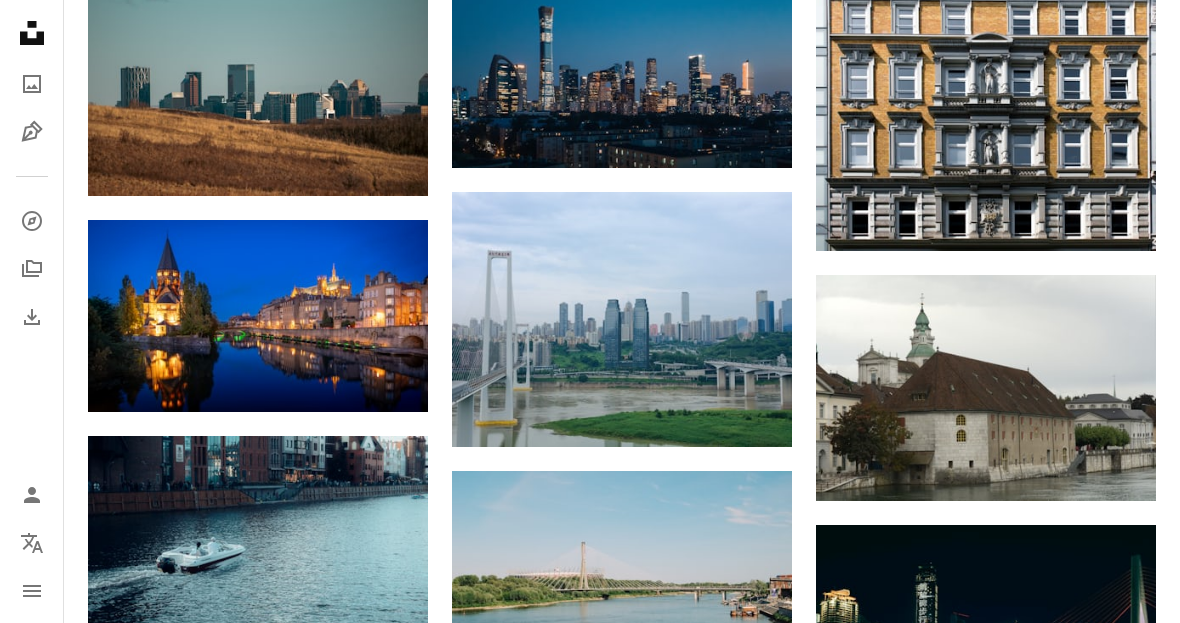 scroll, scrollTop: 2673, scrollLeft: 0, axis: vertical 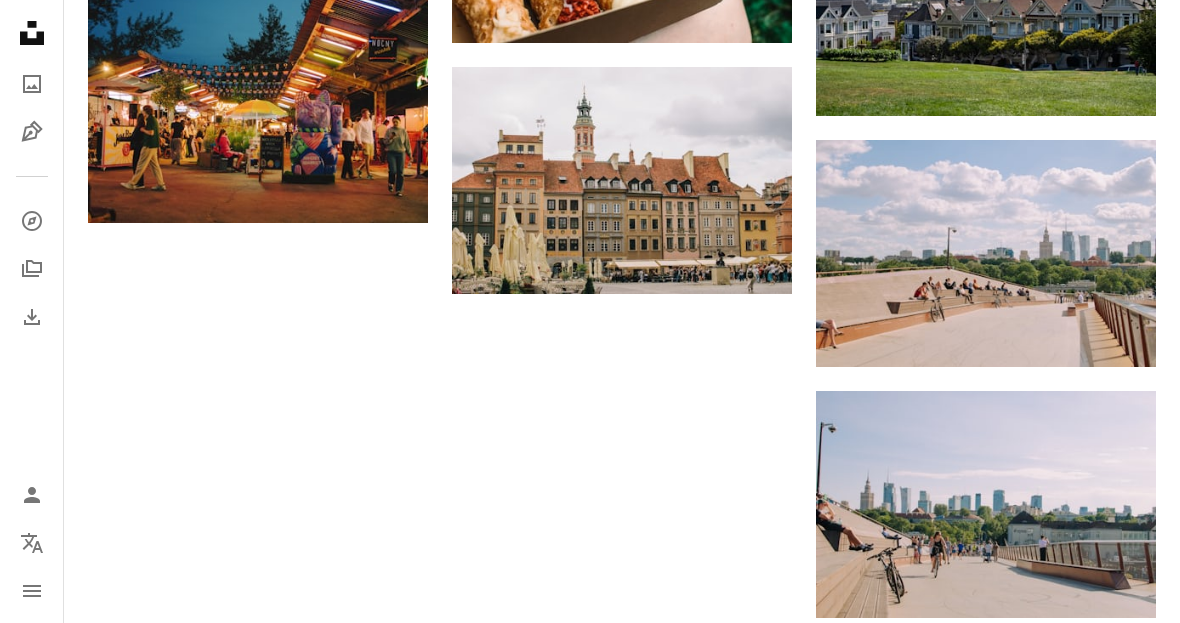 click on "Cargar más" at bounding box center (622, 699) 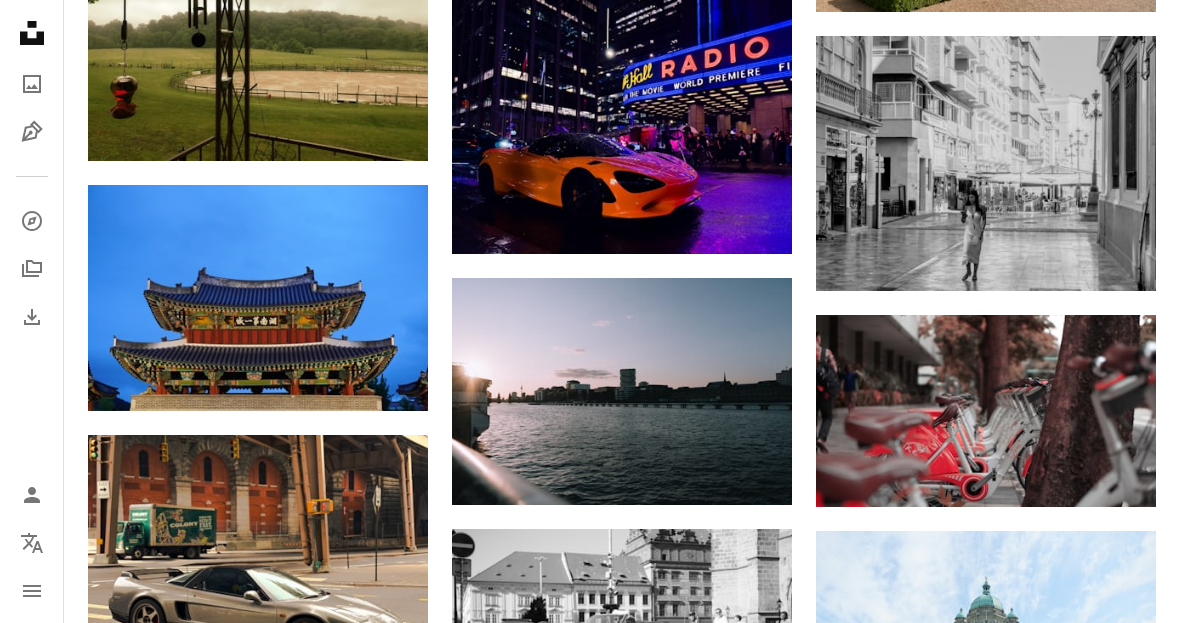 scroll, scrollTop: 14440, scrollLeft: 0, axis: vertical 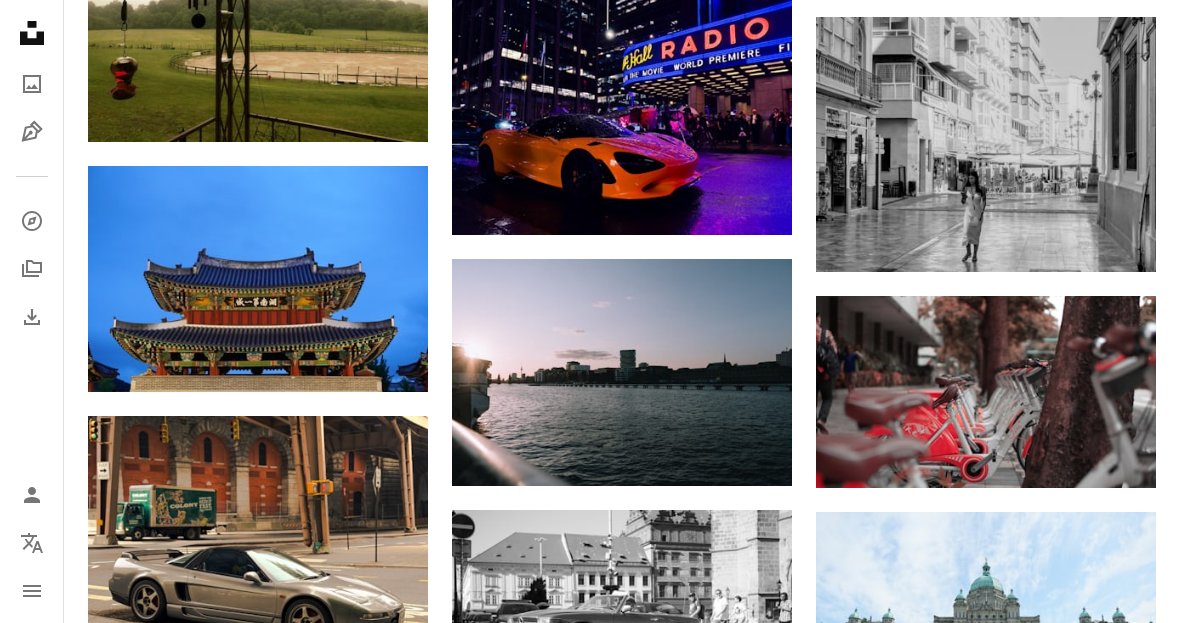 click at bounding box center (622, 372) 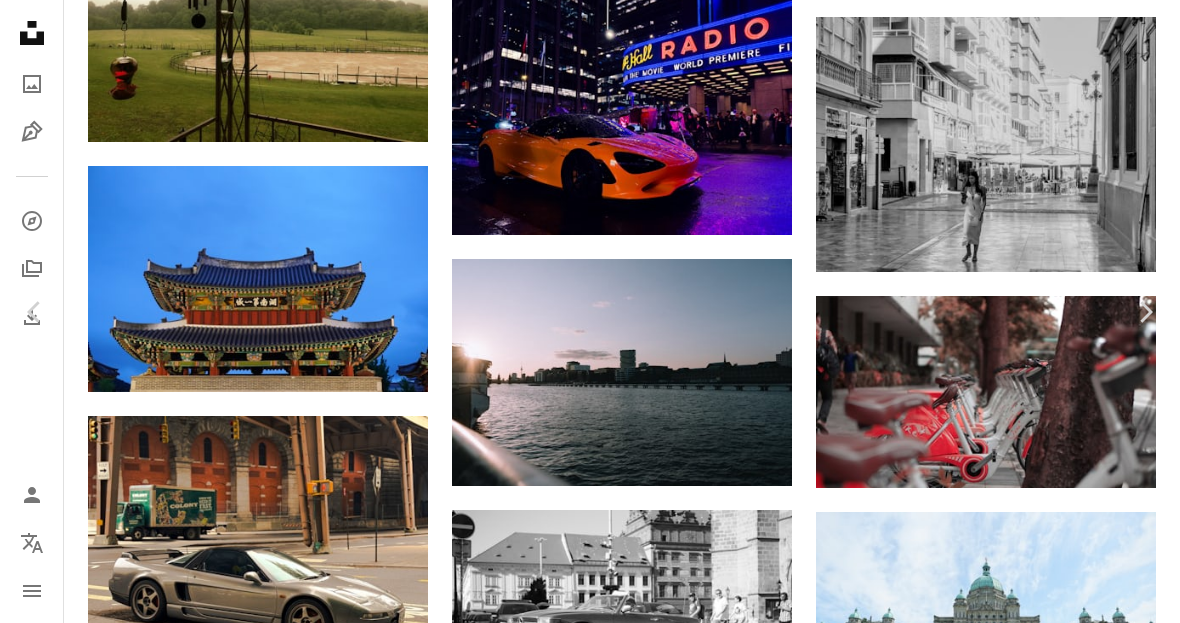 click on "An X shape" at bounding box center (20, 20) 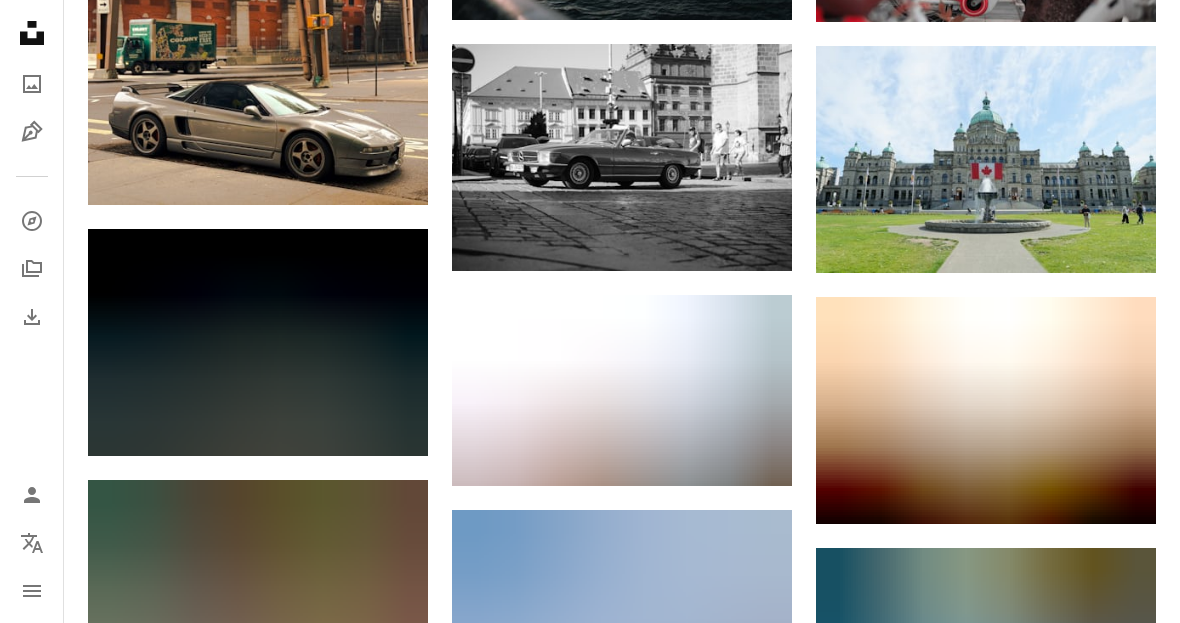 scroll, scrollTop: 14906, scrollLeft: 0, axis: vertical 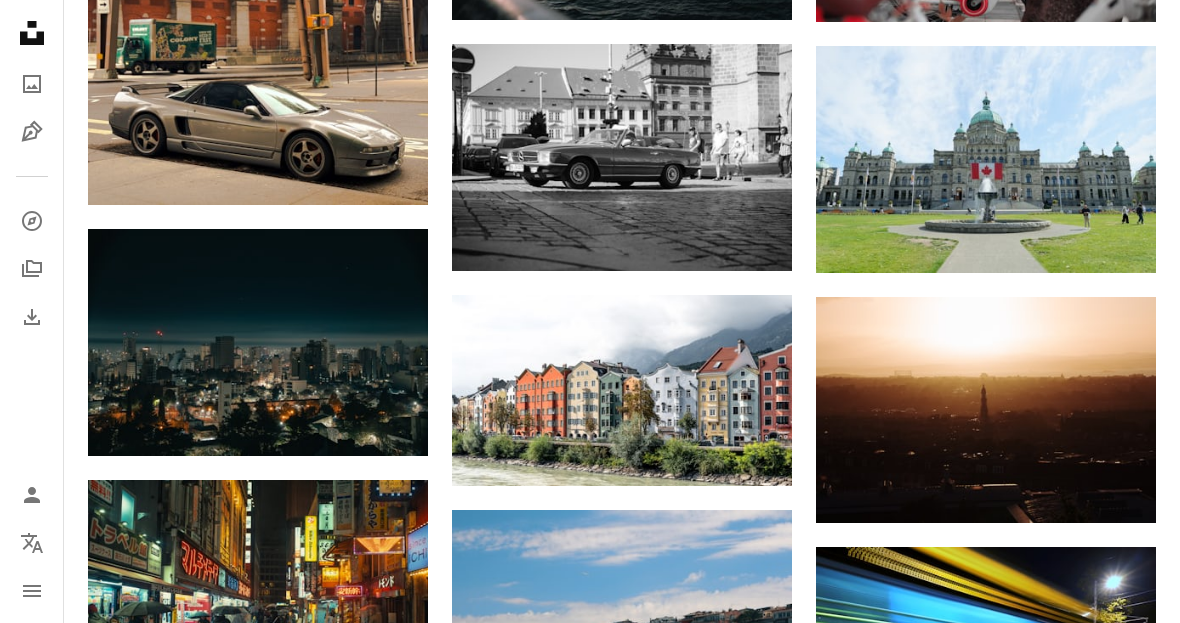 click at bounding box center [258, 342] 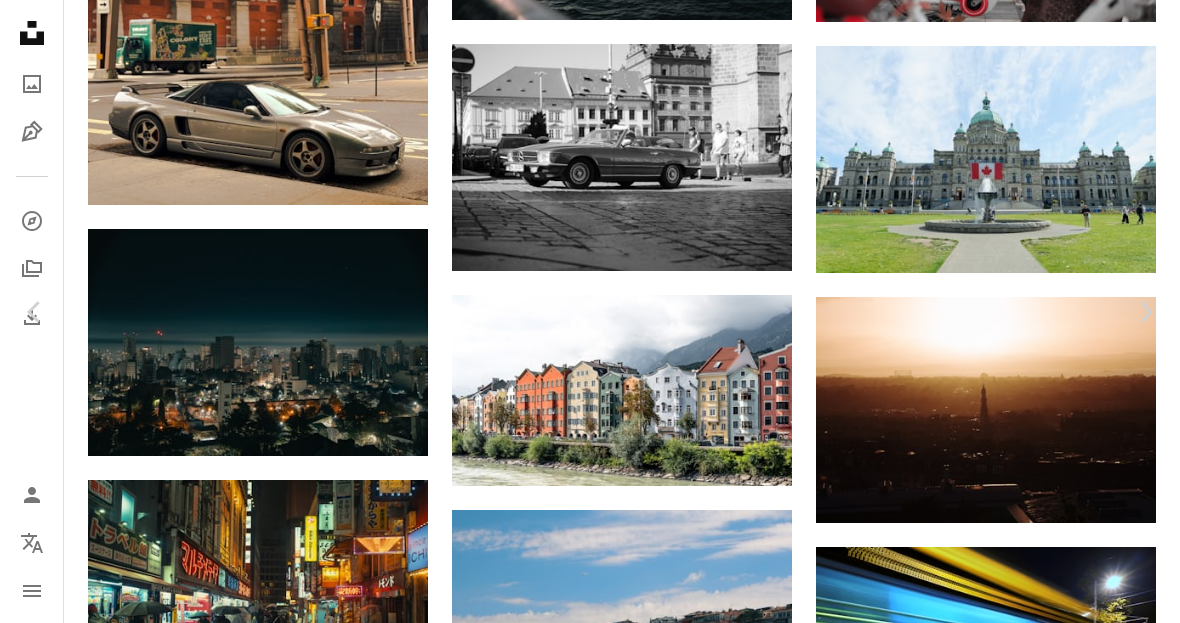 click on "An X shape" at bounding box center (20, 20) 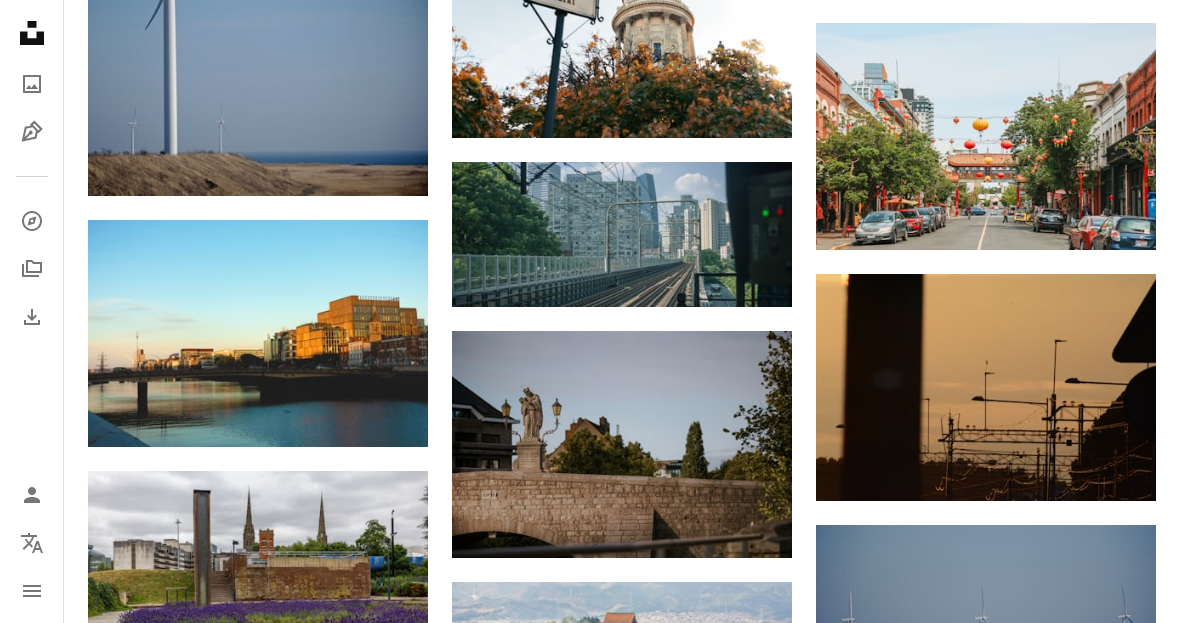 scroll, scrollTop: 16171, scrollLeft: 0, axis: vertical 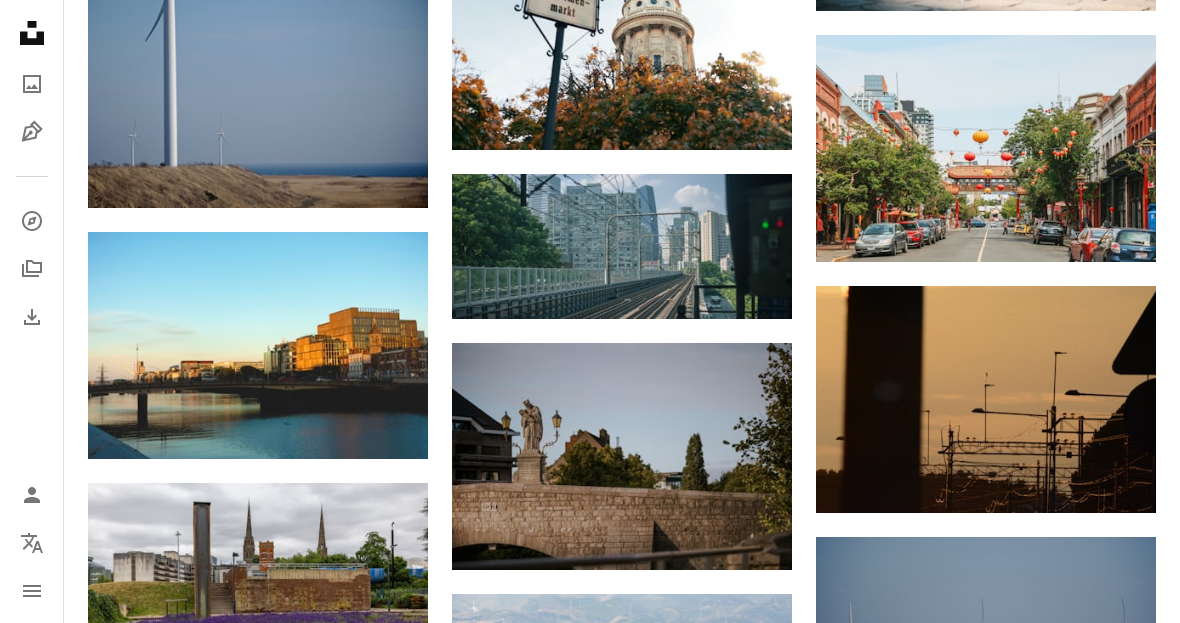 click at bounding box center (622, 246) 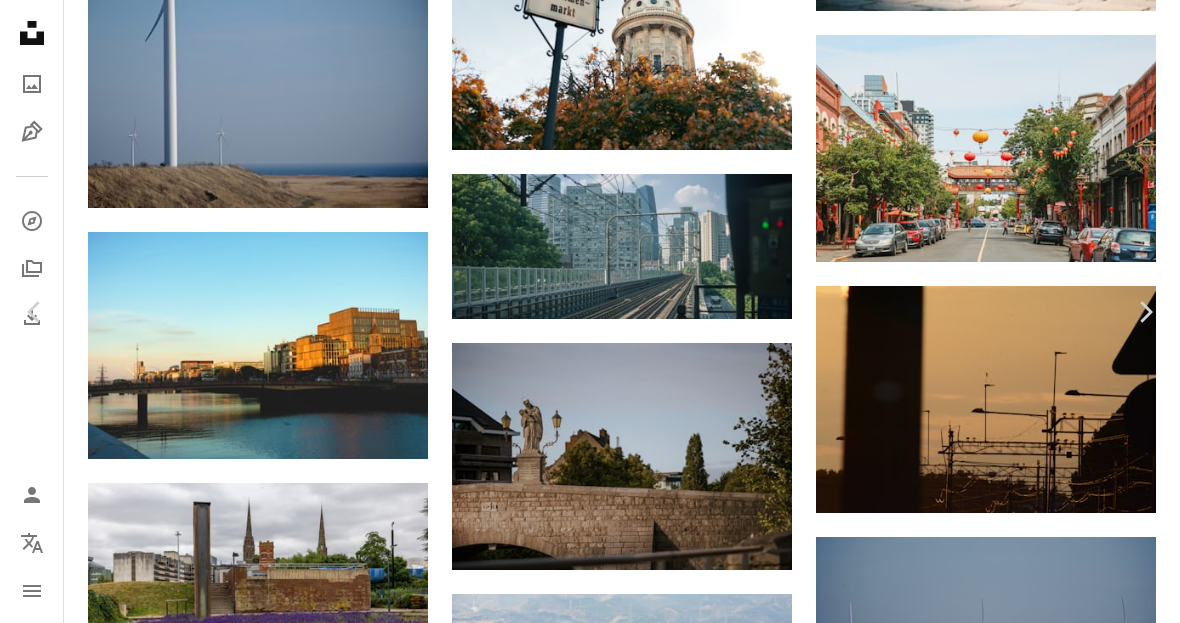 click on "An X shape" at bounding box center [20, 20] 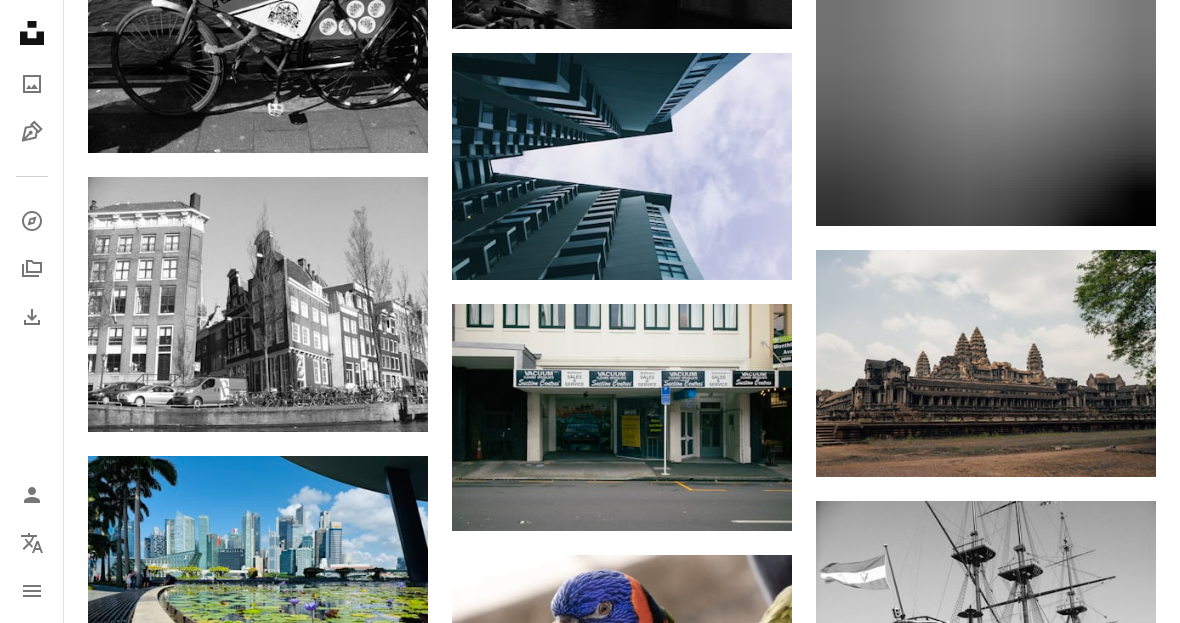 scroll, scrollTop: 24777, scrollLeft: 0, axis: vertical 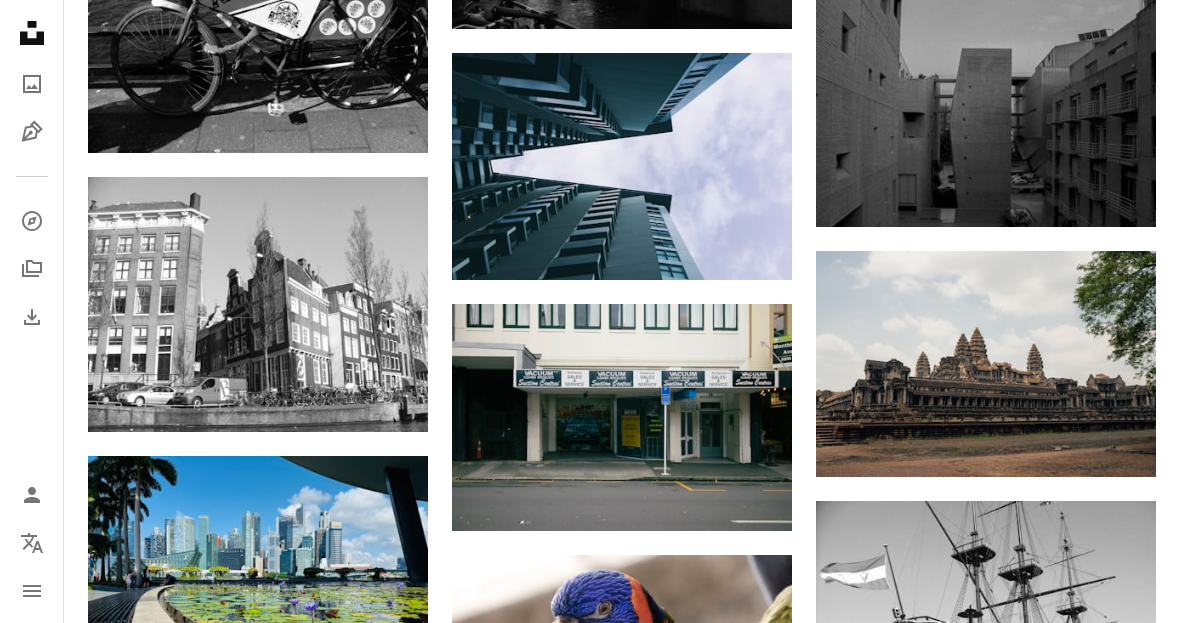click at bounding box center (622, 417) 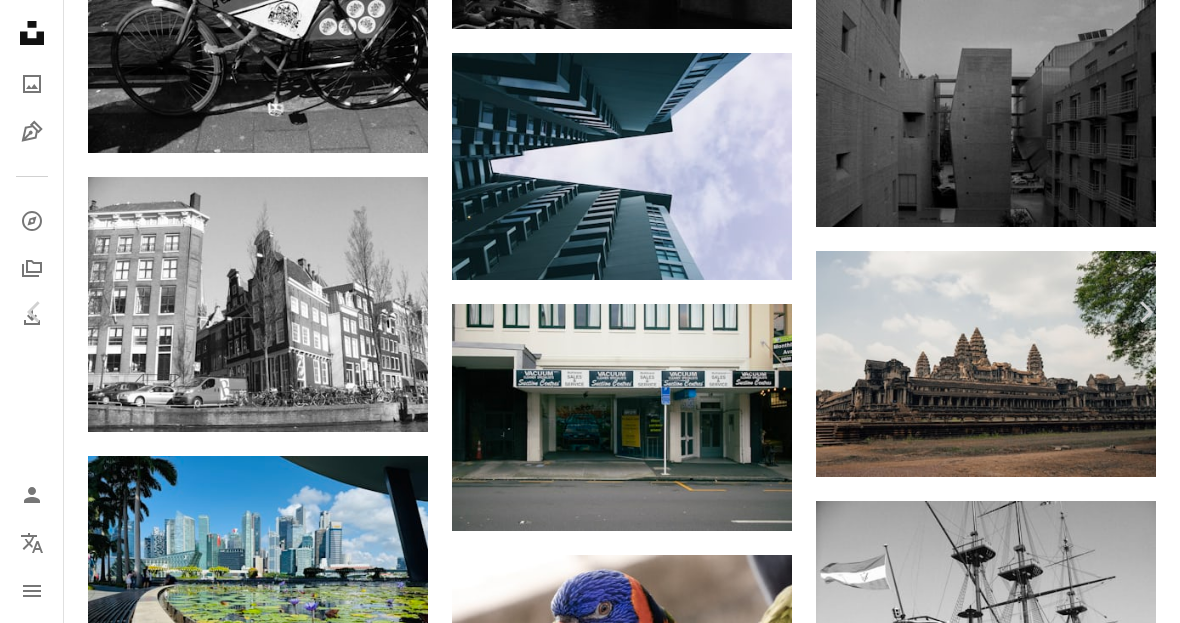 click on "An X shape" at bounding box center (20, 20) 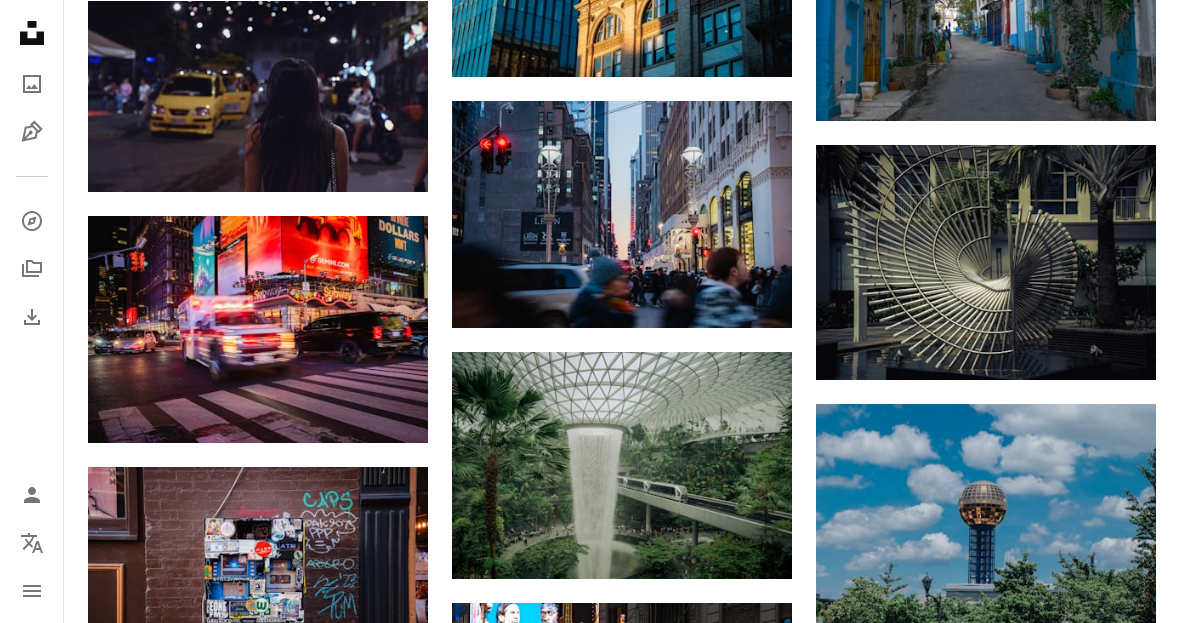 scroll, scrollTop: 34021, scrollLeft: 0, axis: vertical 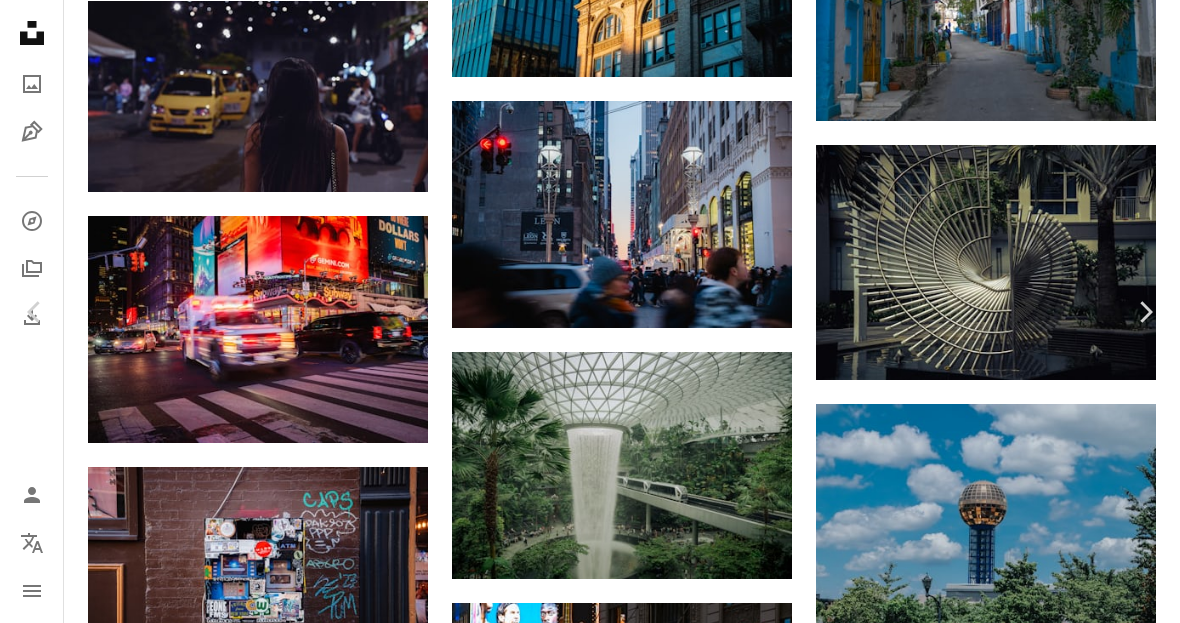 click on "An X shape" at bounding box center (20, 20) 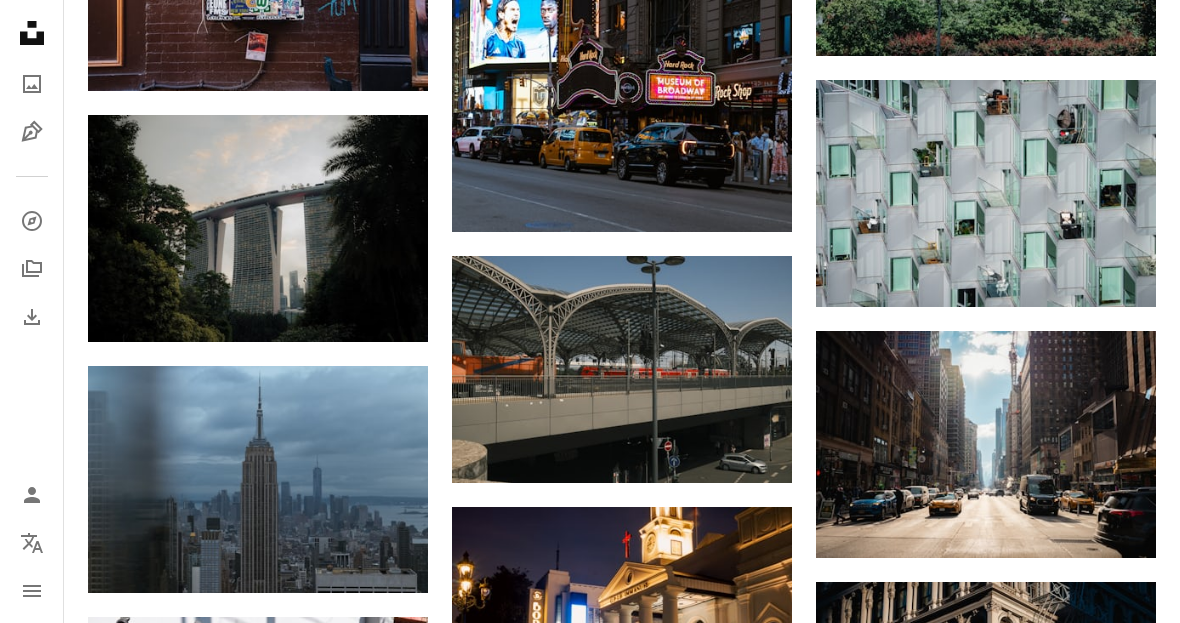 scroll, scrollTop: 34624, scrollLeft: 0, axis: vertical 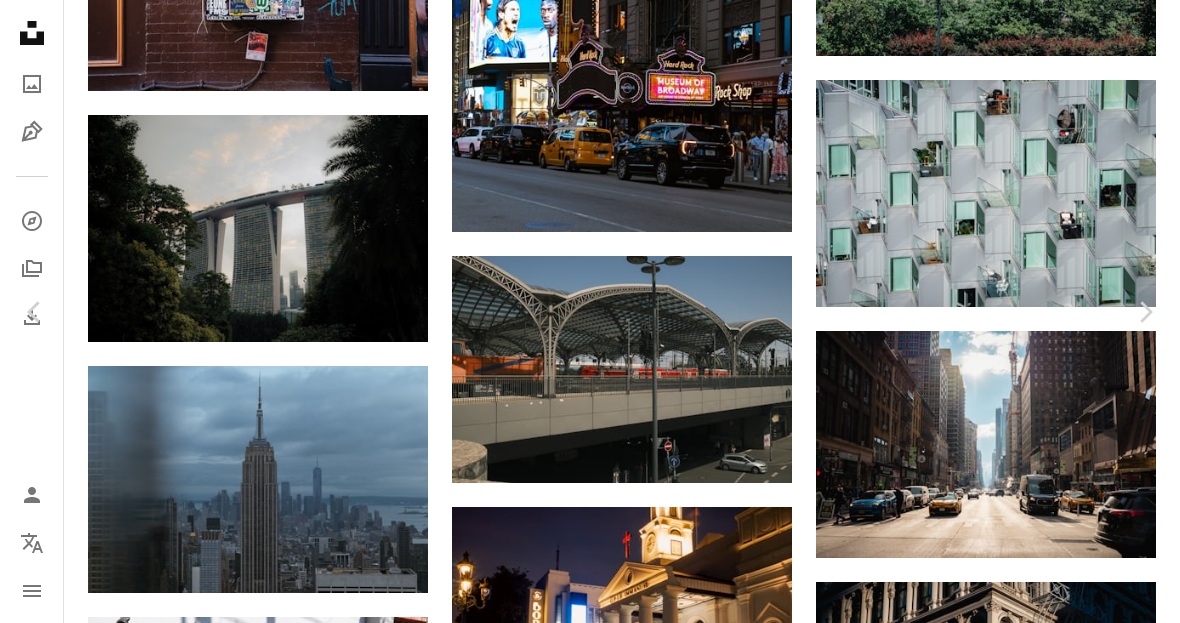 click at bounding box center [833, 3640] 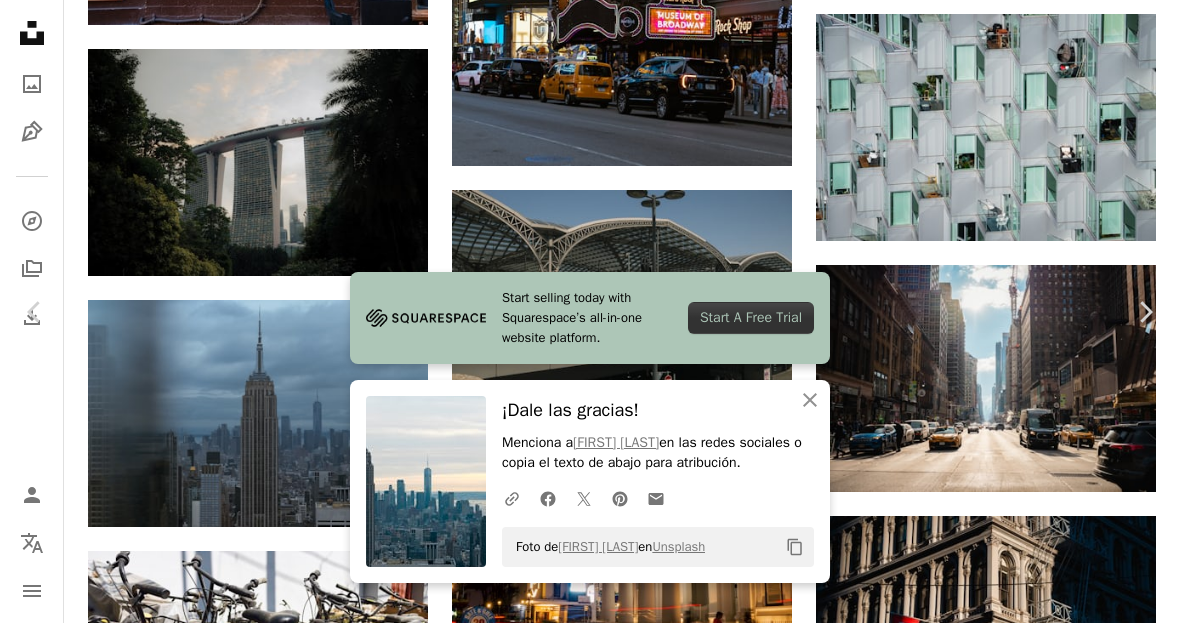 click 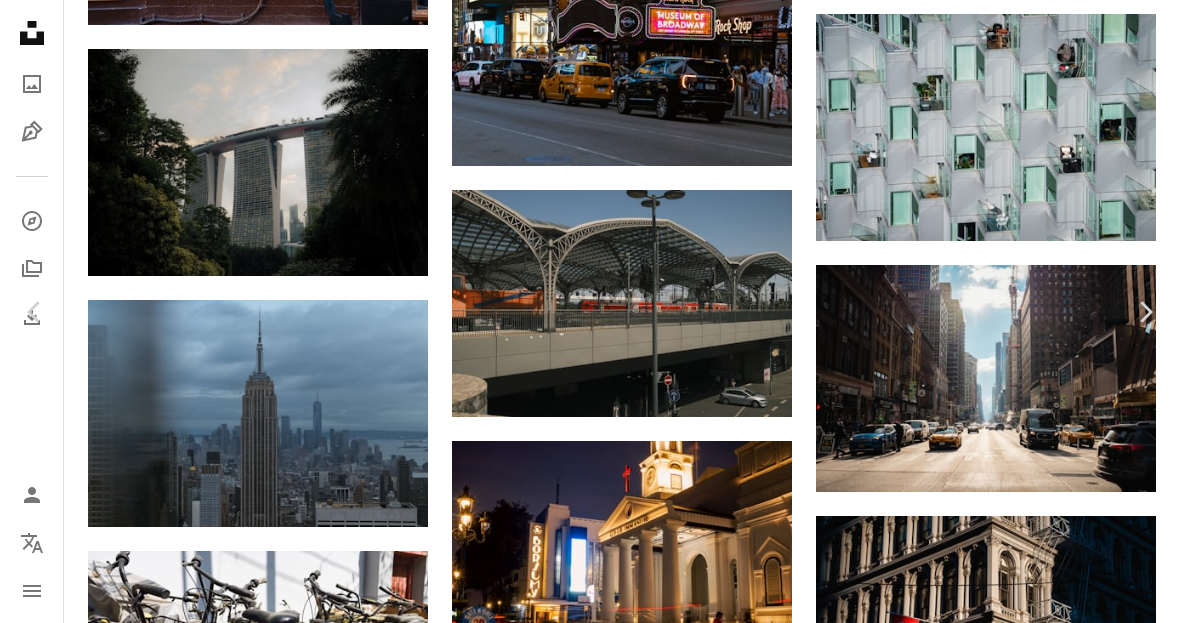 scroll, scrollTop: 9180, scrollLeft: 0, axis: vertical 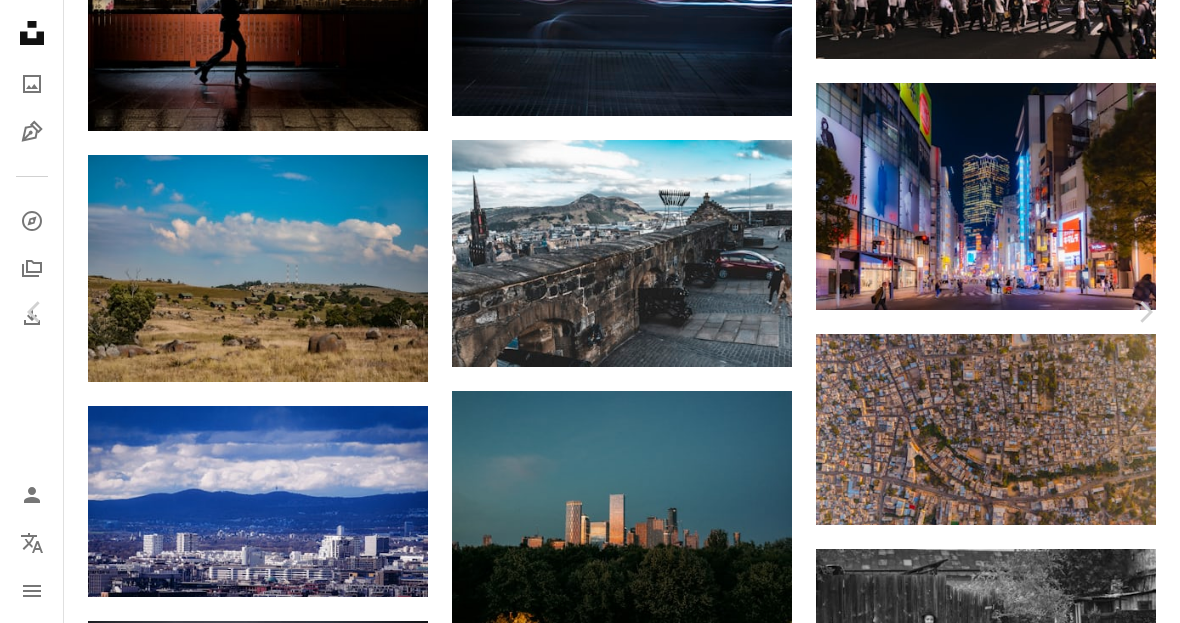 click at bounding box center (833, 3219) 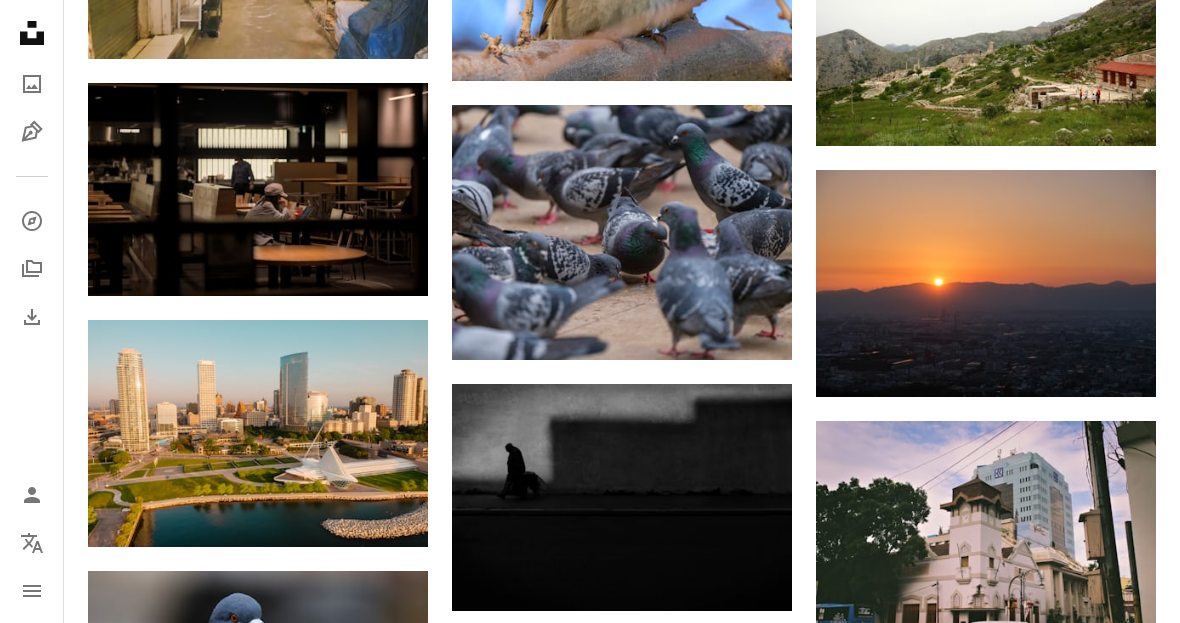 scroll, scrollTop: 41983, scrollLeft: 0, axis: vertical 